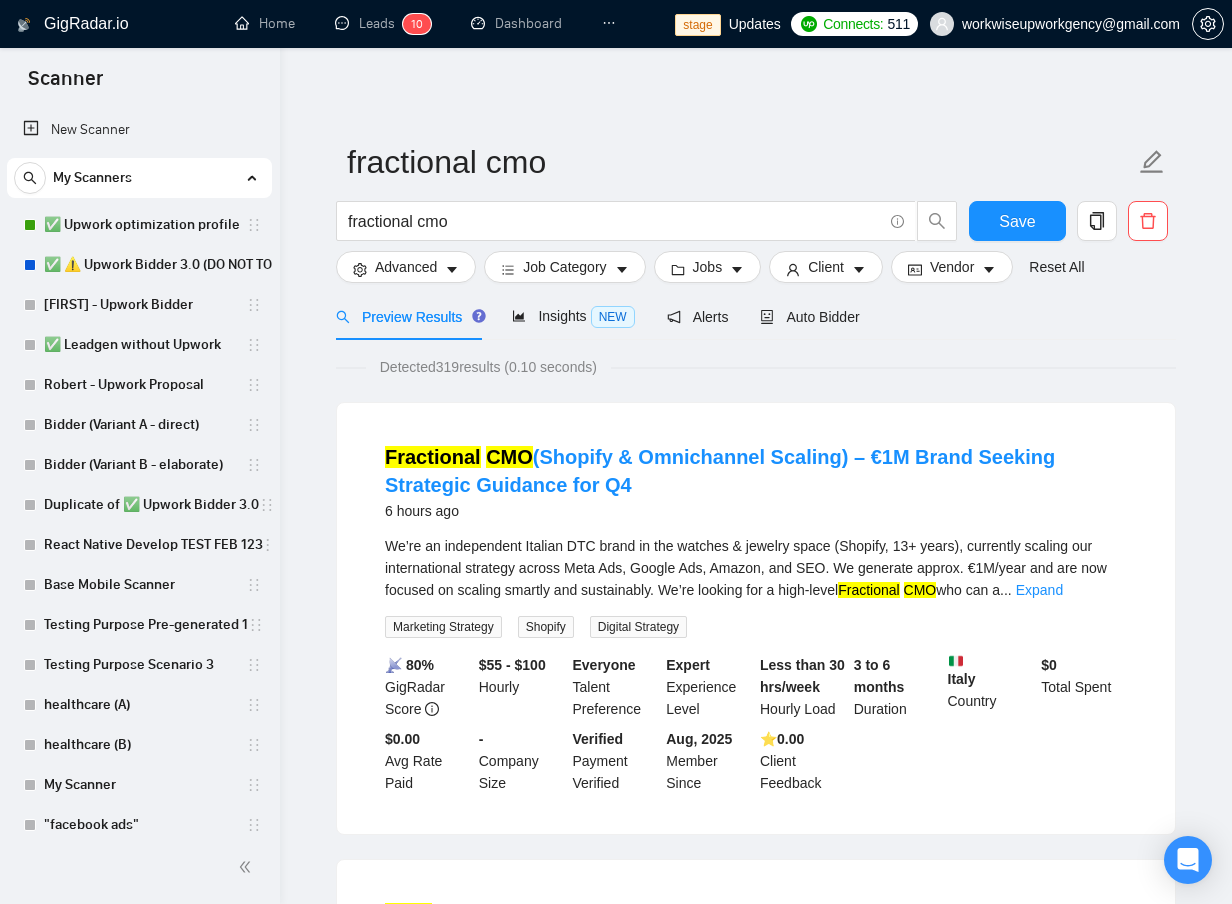 scroll, scrollTop: 0, scrollLeft: 0, axis: both 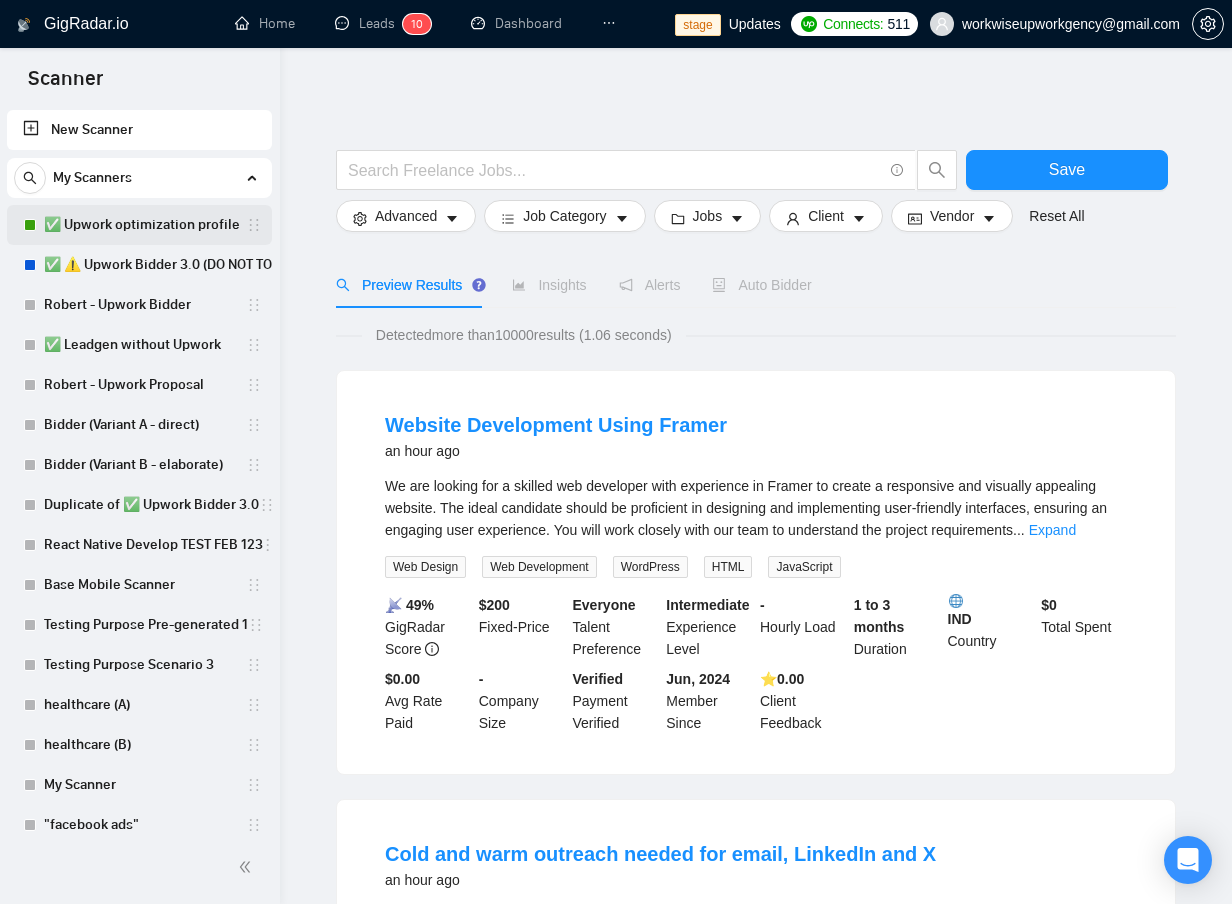 click on "✅ Upwork optimization profile" at bounding box center [145, 225] 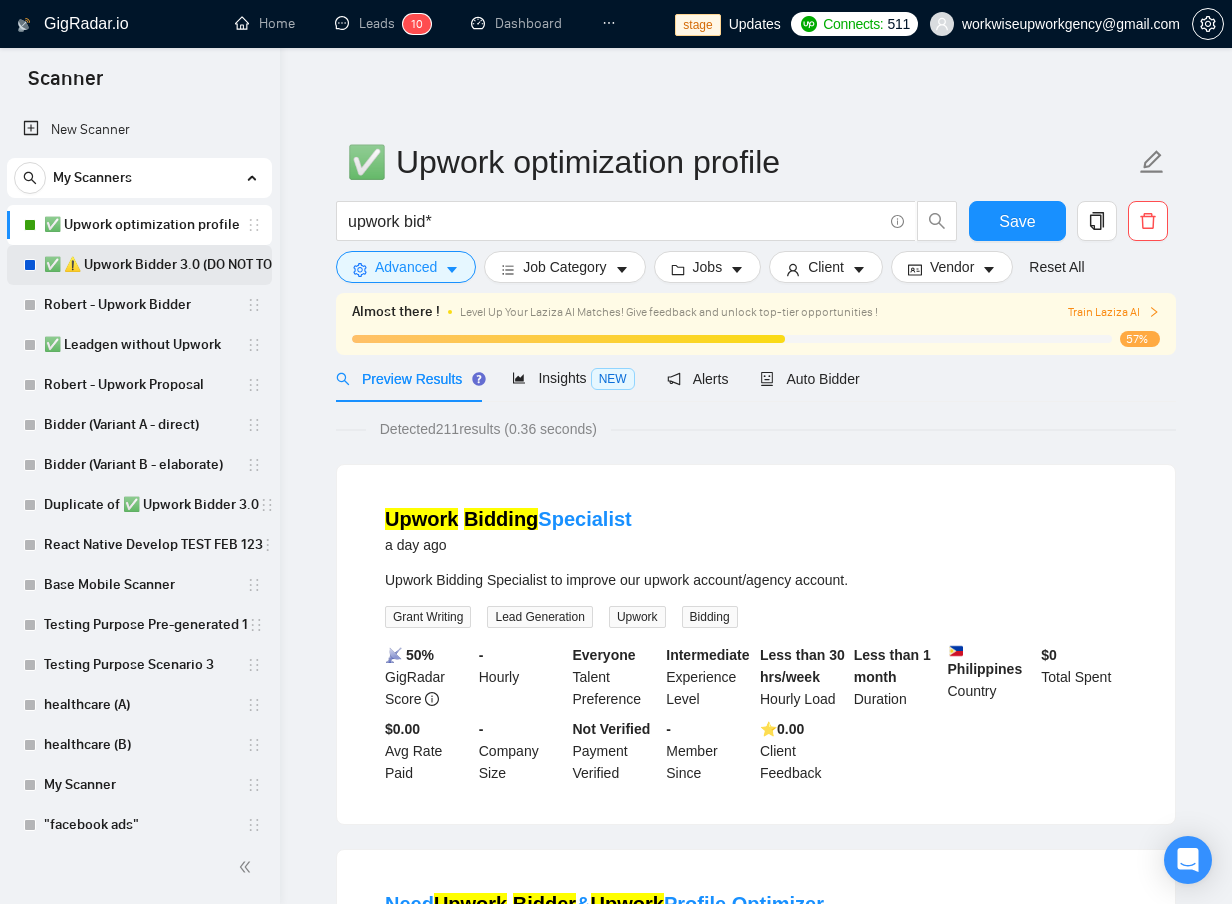 click on "✅ ⚠️ Upwork Bidder 3.0 (DO NOT TOUCH)" at bounding box center (174, 265) 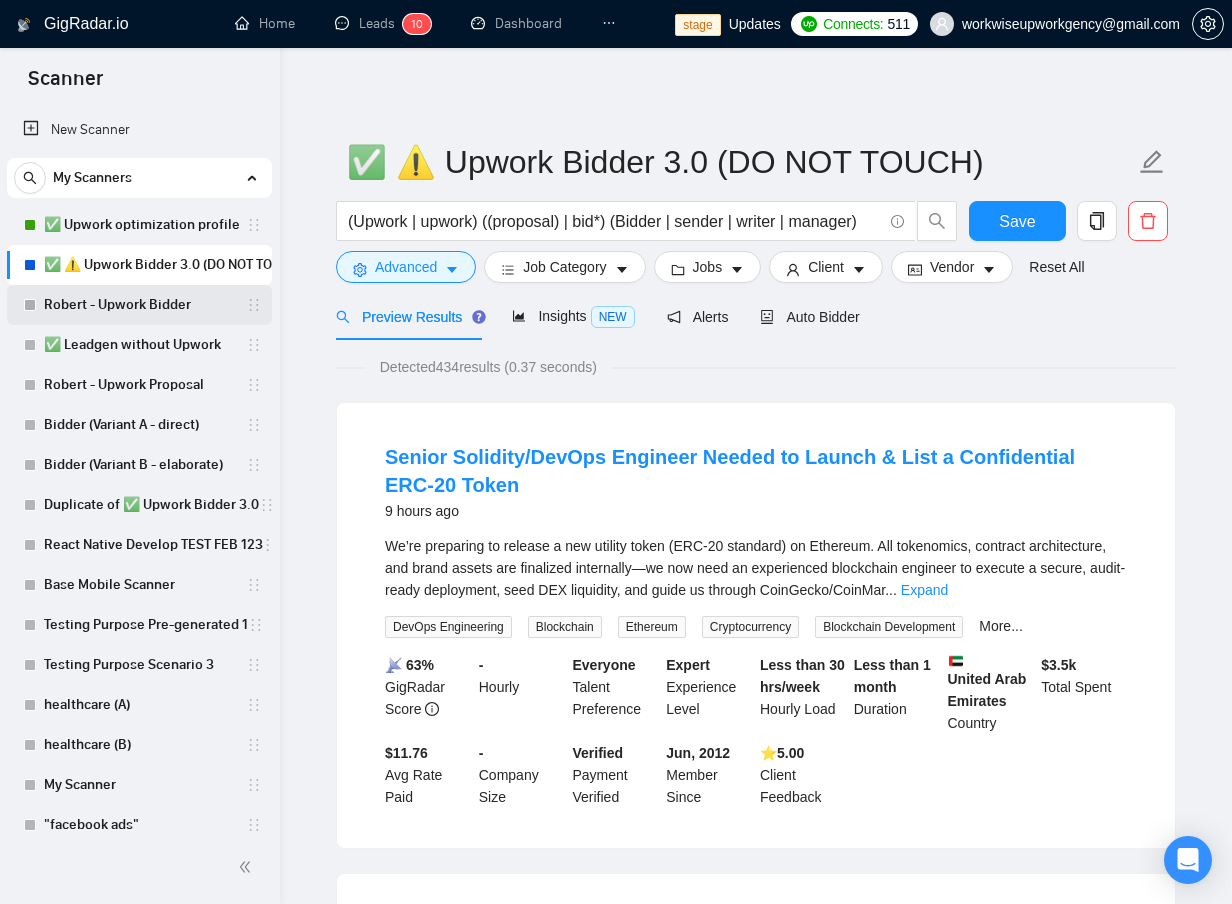 click on "Robert - Upwork Bidder" at bounding box center (145, 305) 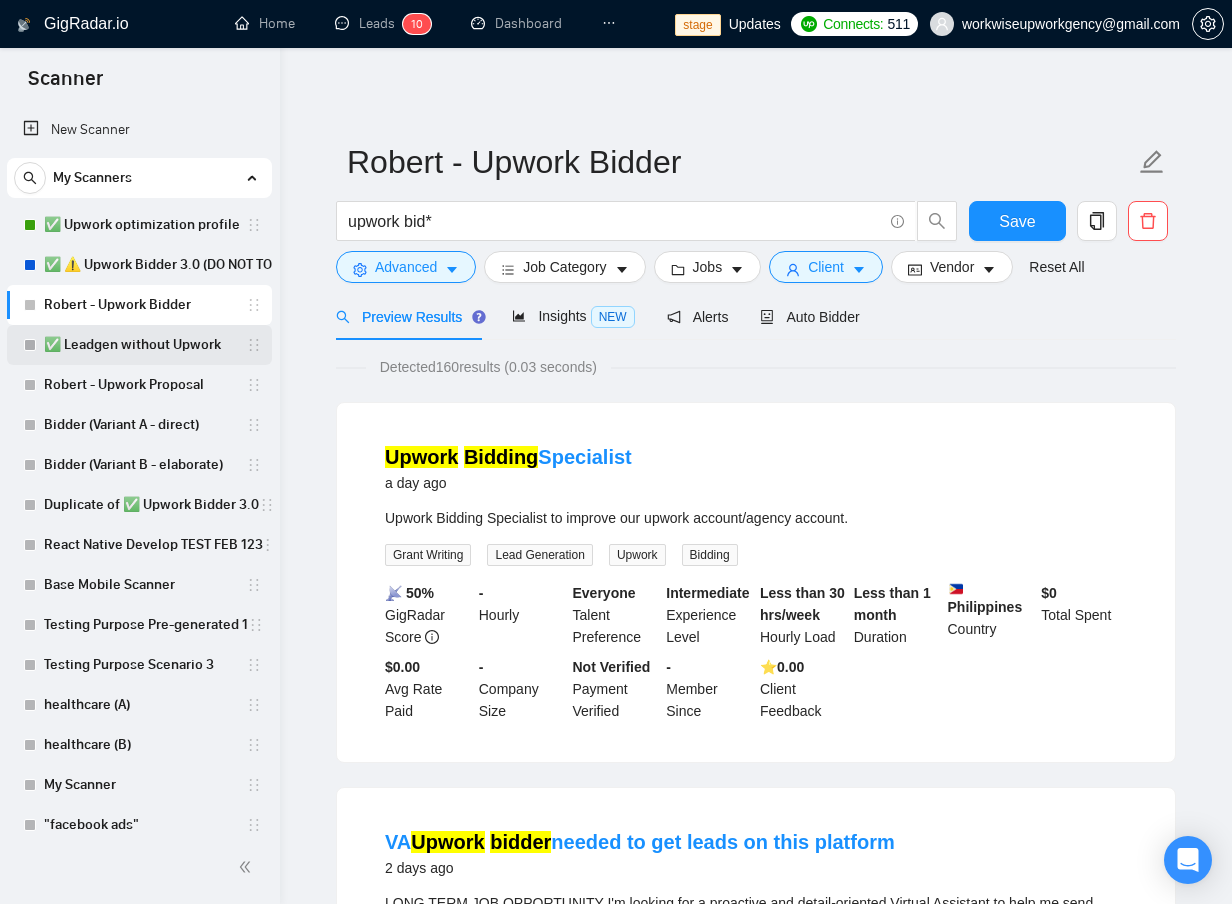 click on "✅ Leadgen without Upwork" at bounding box center (145, 345) 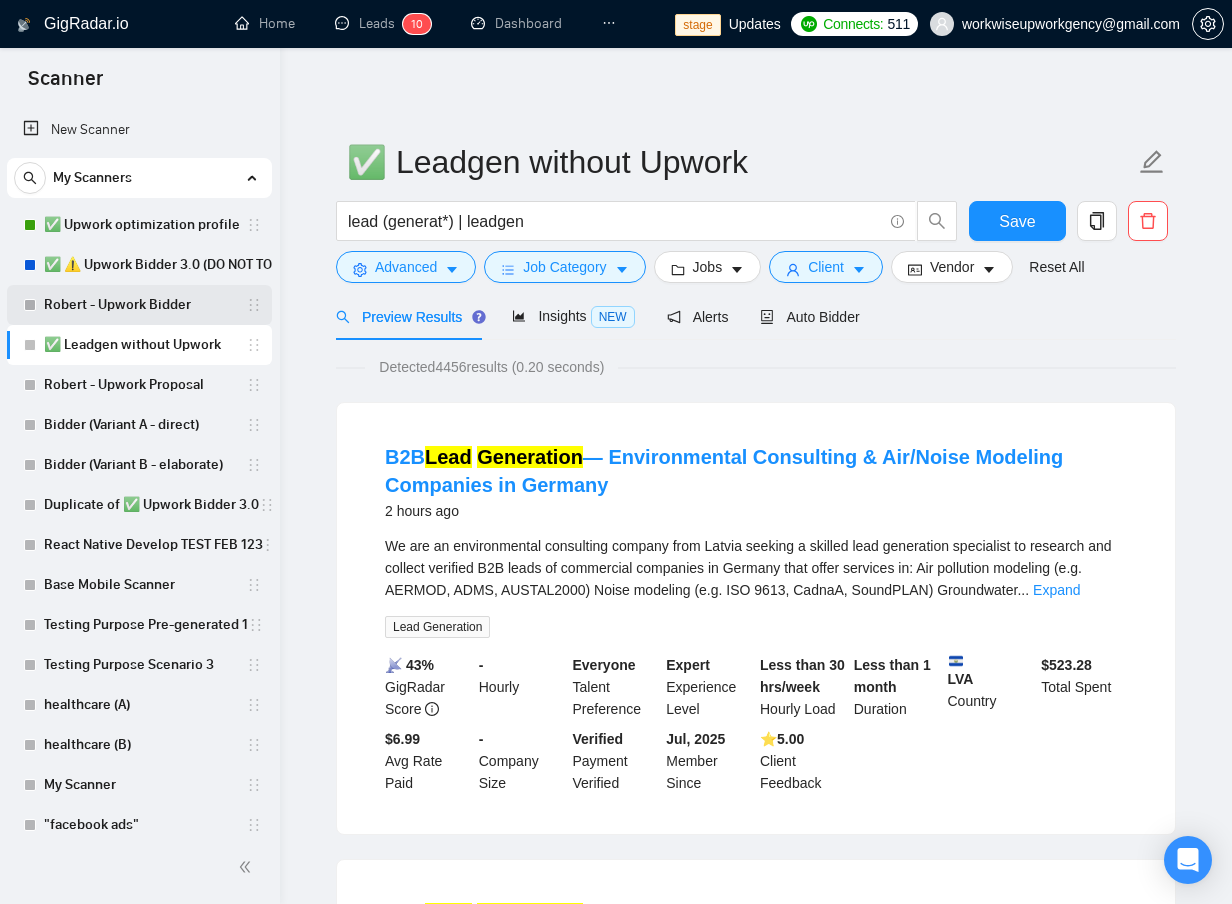 click on "Robert - Upwork Bidder" at bounding box center (145, 305) 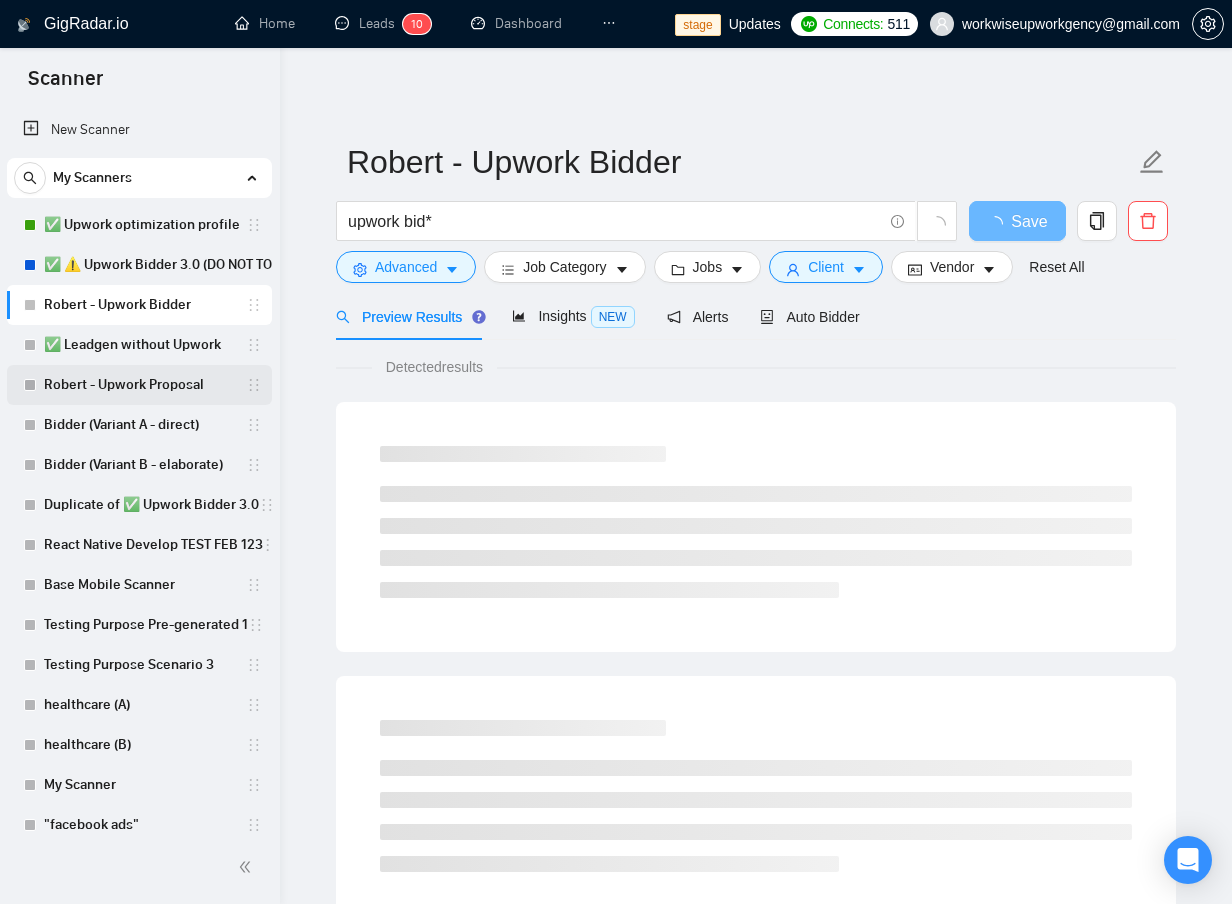 click on "Robert - Upwork Proposal" at bounding box center (145, 385) 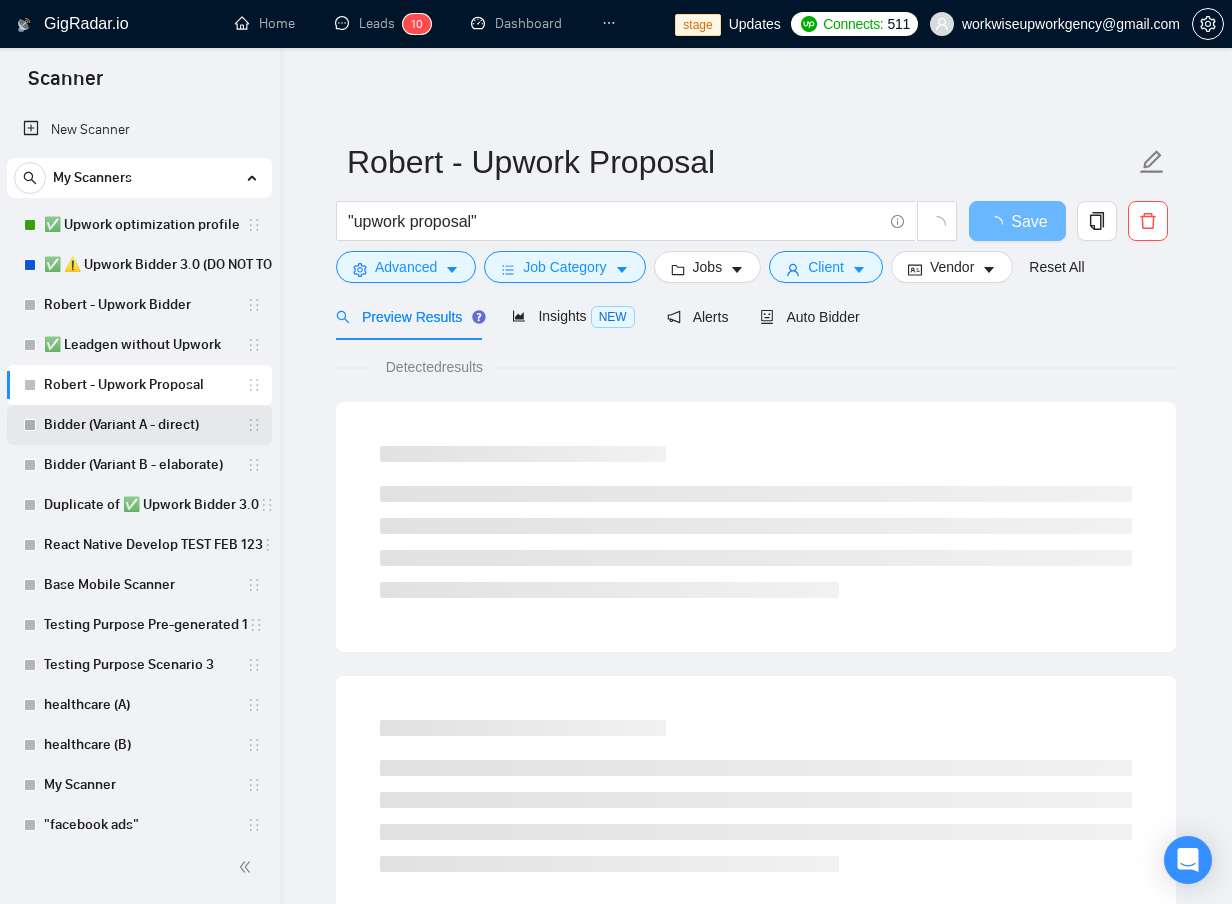 click on "Bidder (Variant A - direct)" at bounding box center [145, 425] 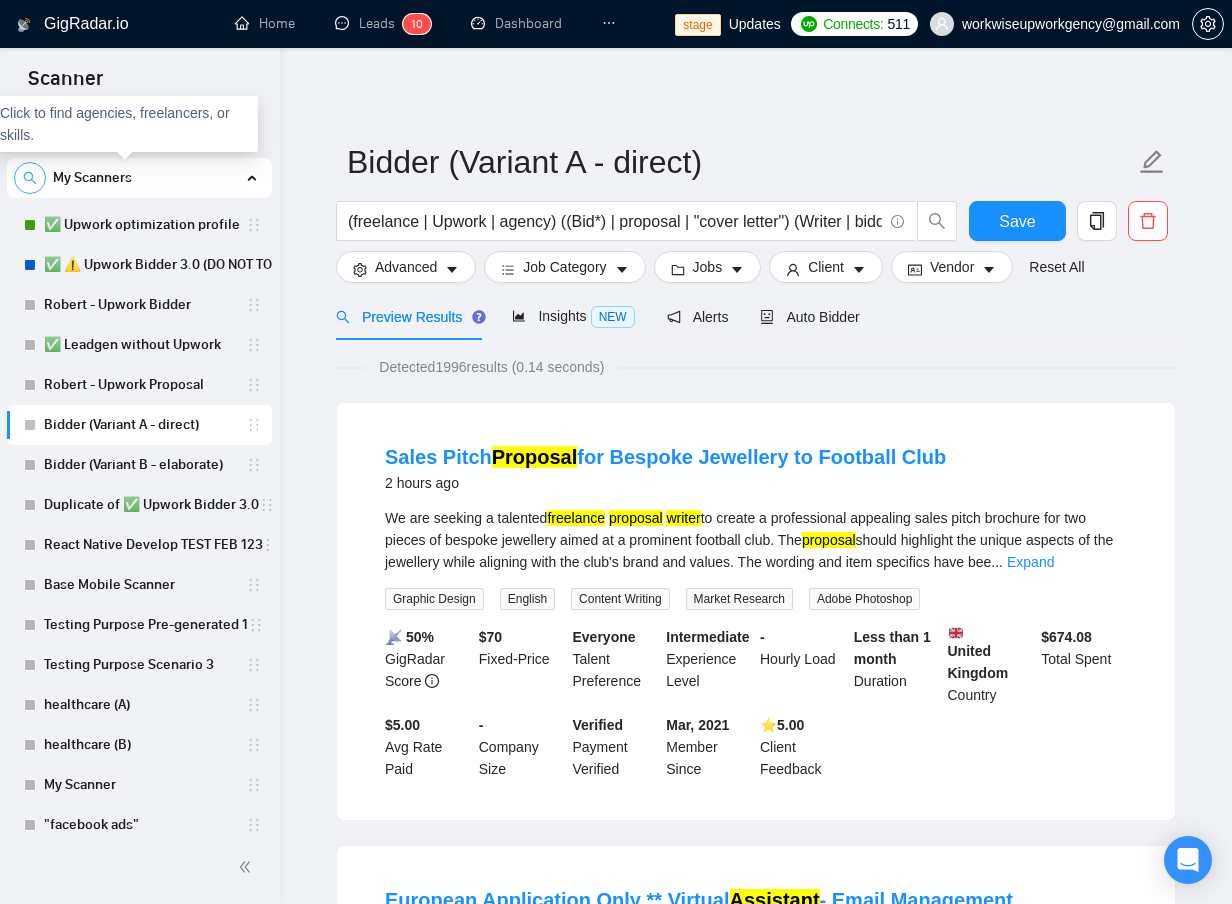 click 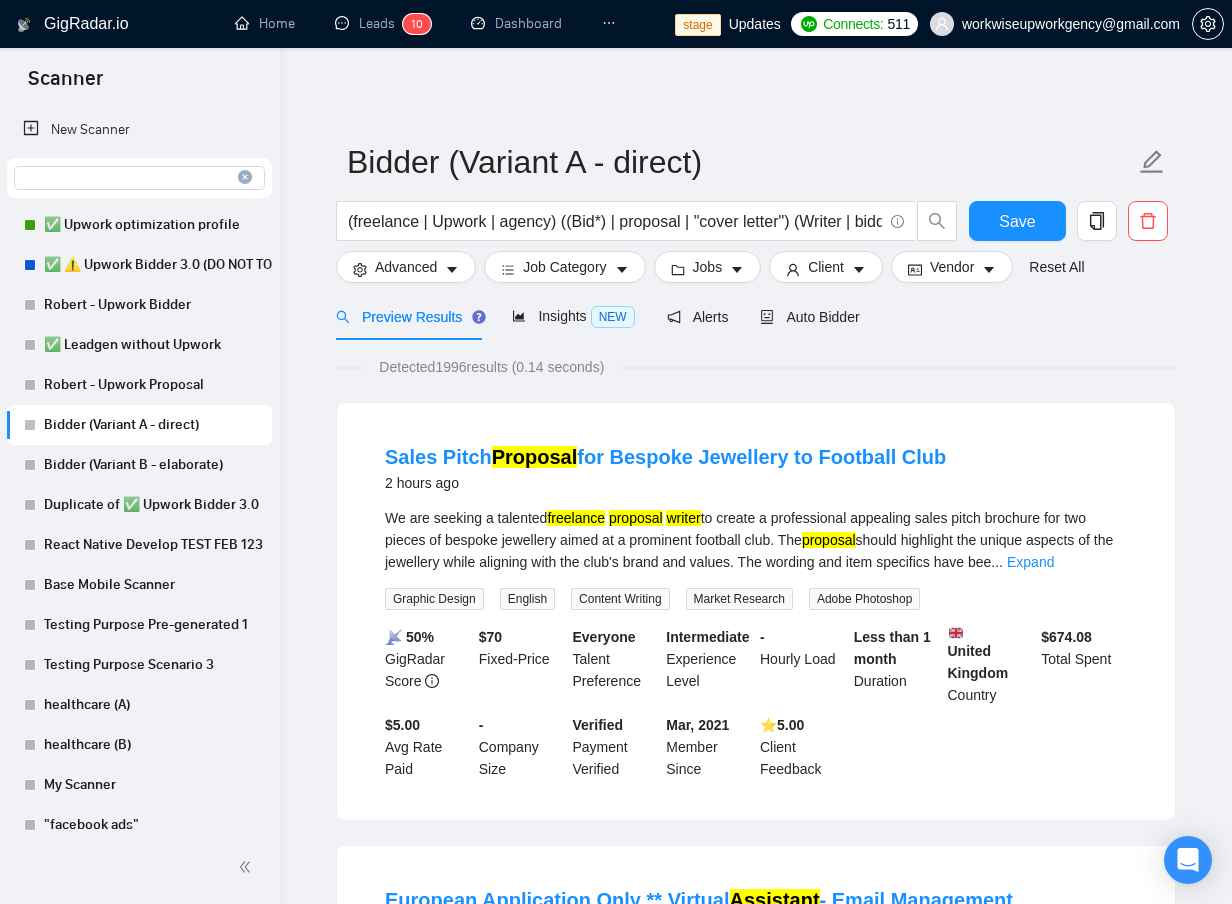 click at bounding box center [139, 178] 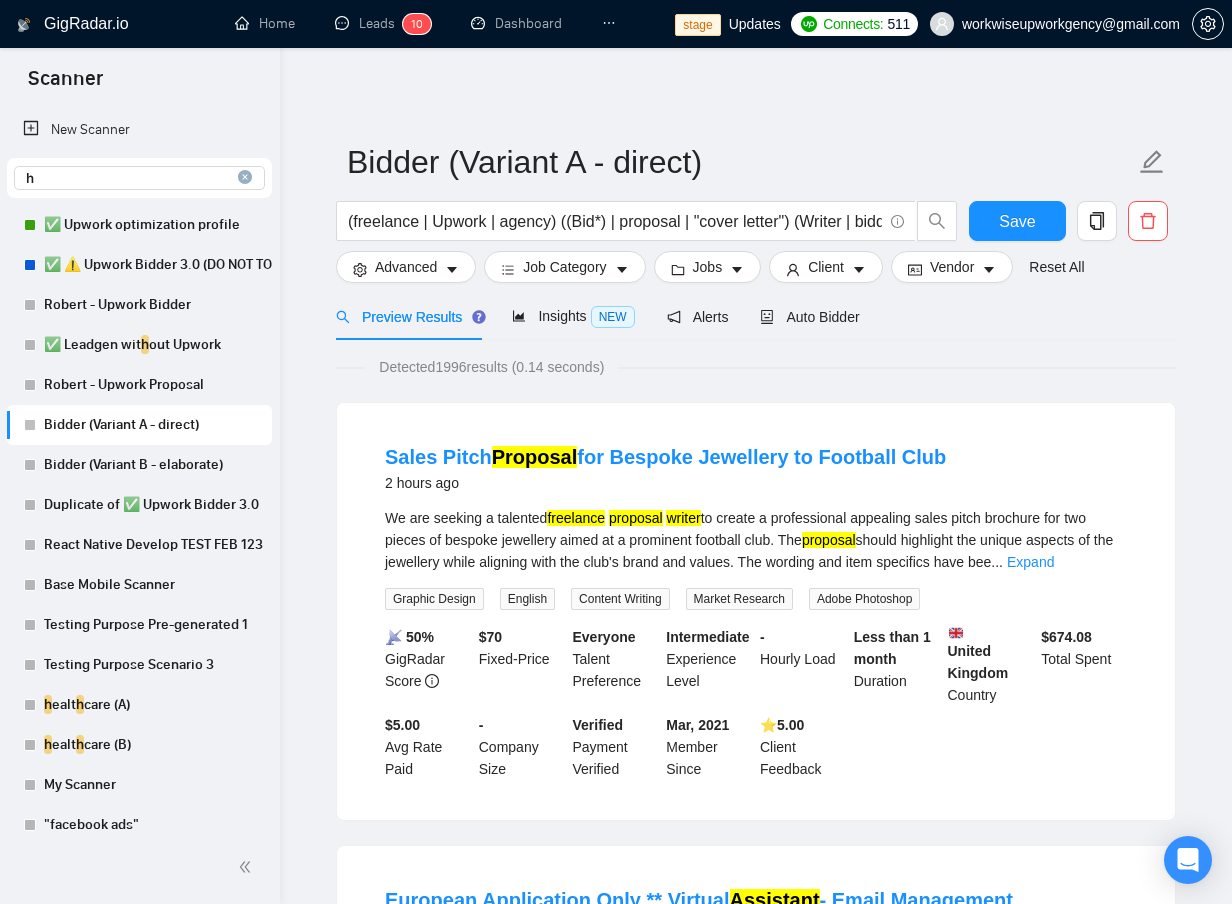 type on "h" 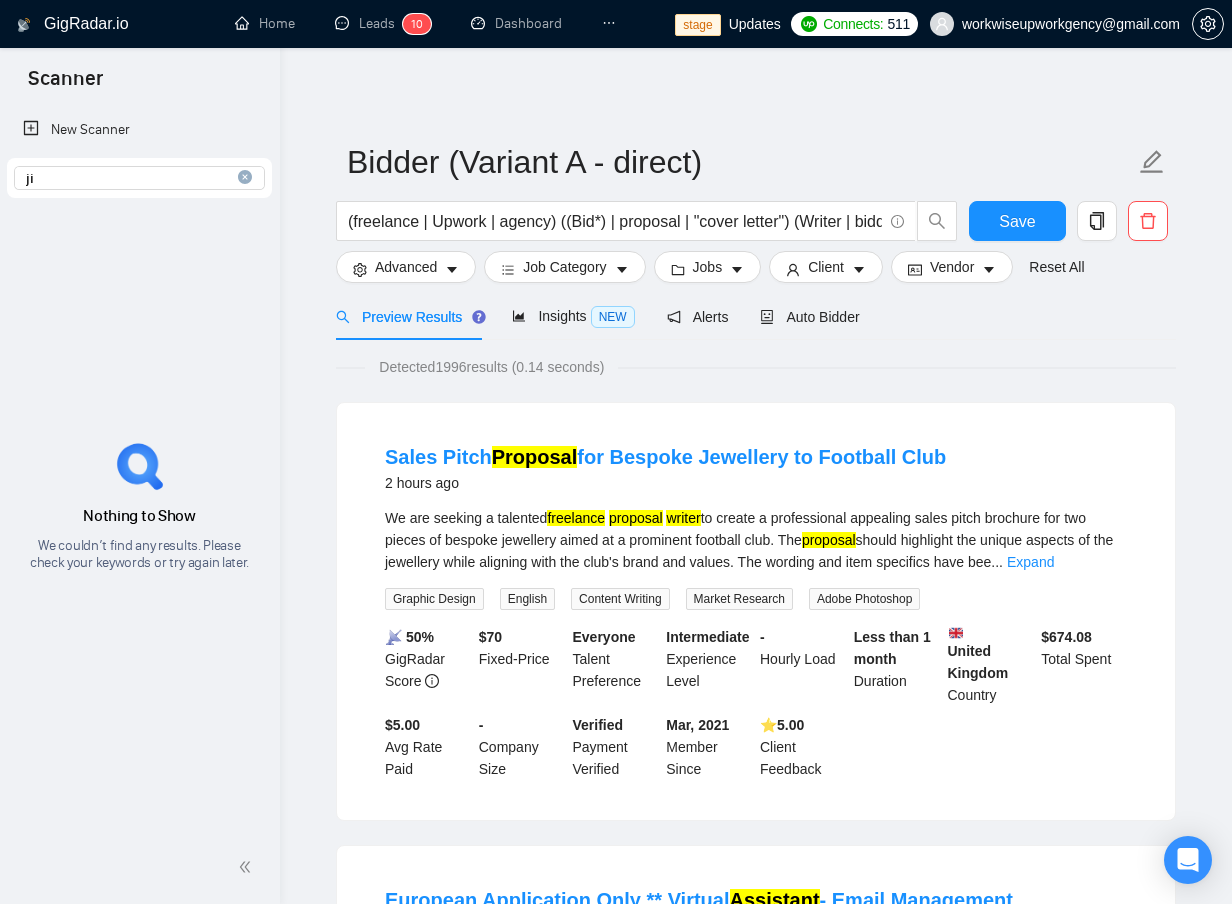 type on "j" 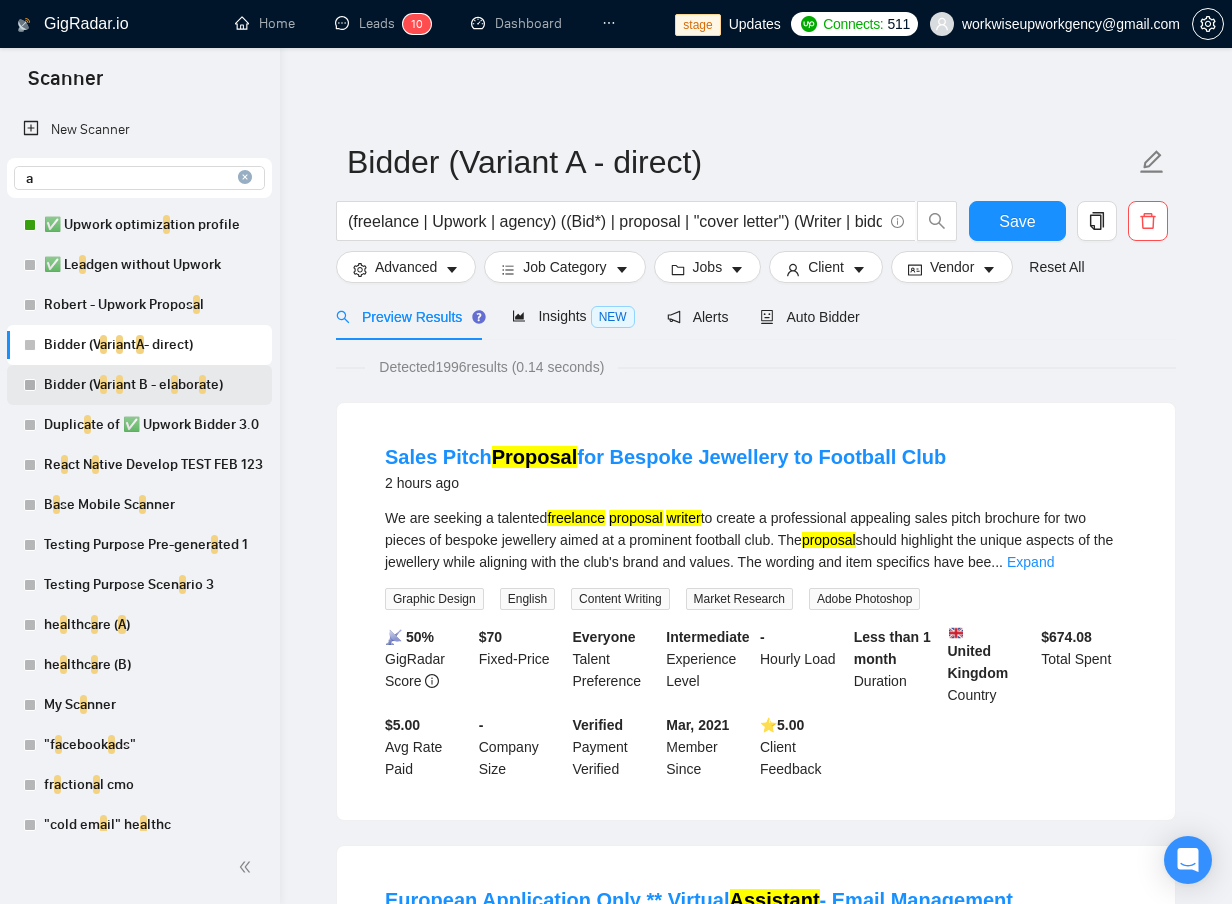 click on "Bidder (V a ri a nt B - el a bor a te)" at bounding box center [153, 385] 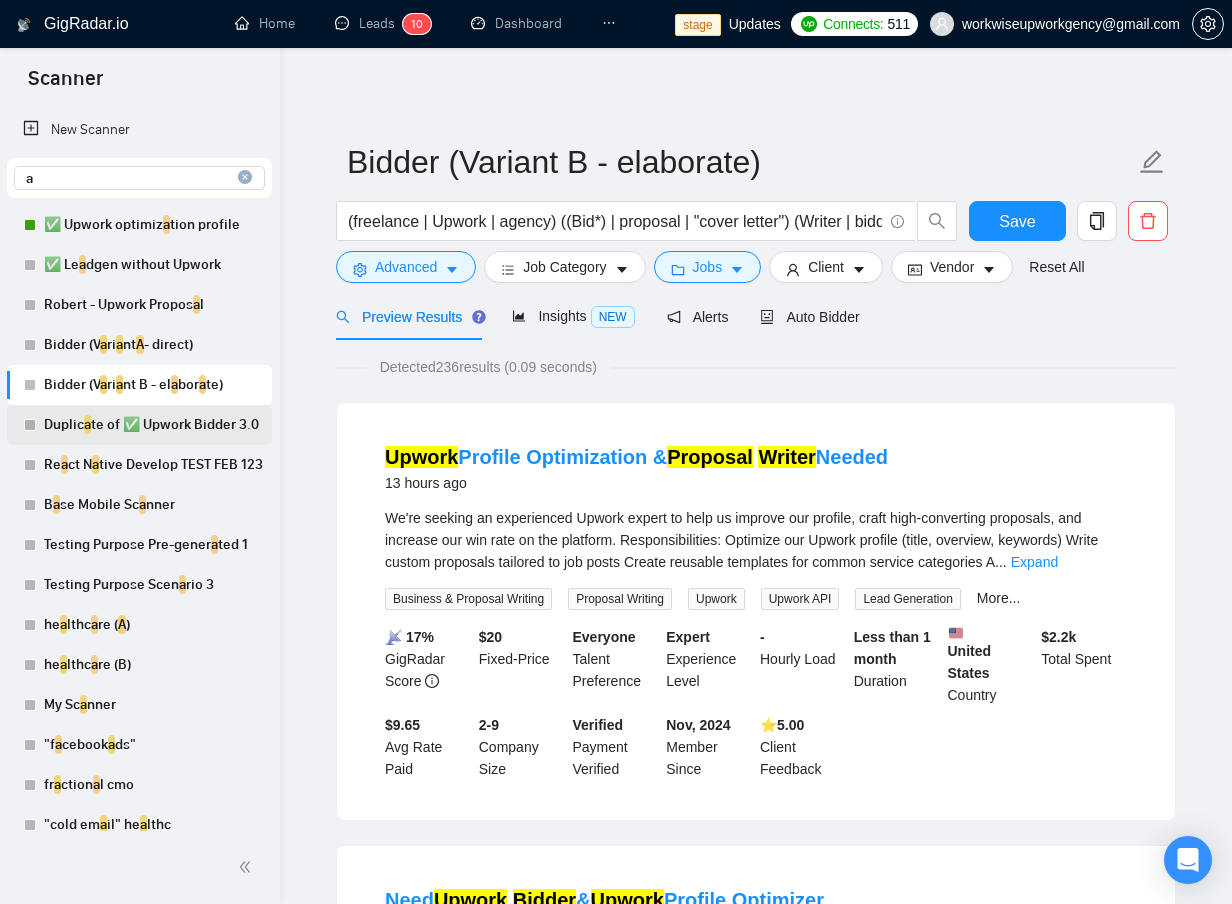 click on "Duplic a te of ✅ Upwork Bidder 3.0" at bounding box center [153, 425] 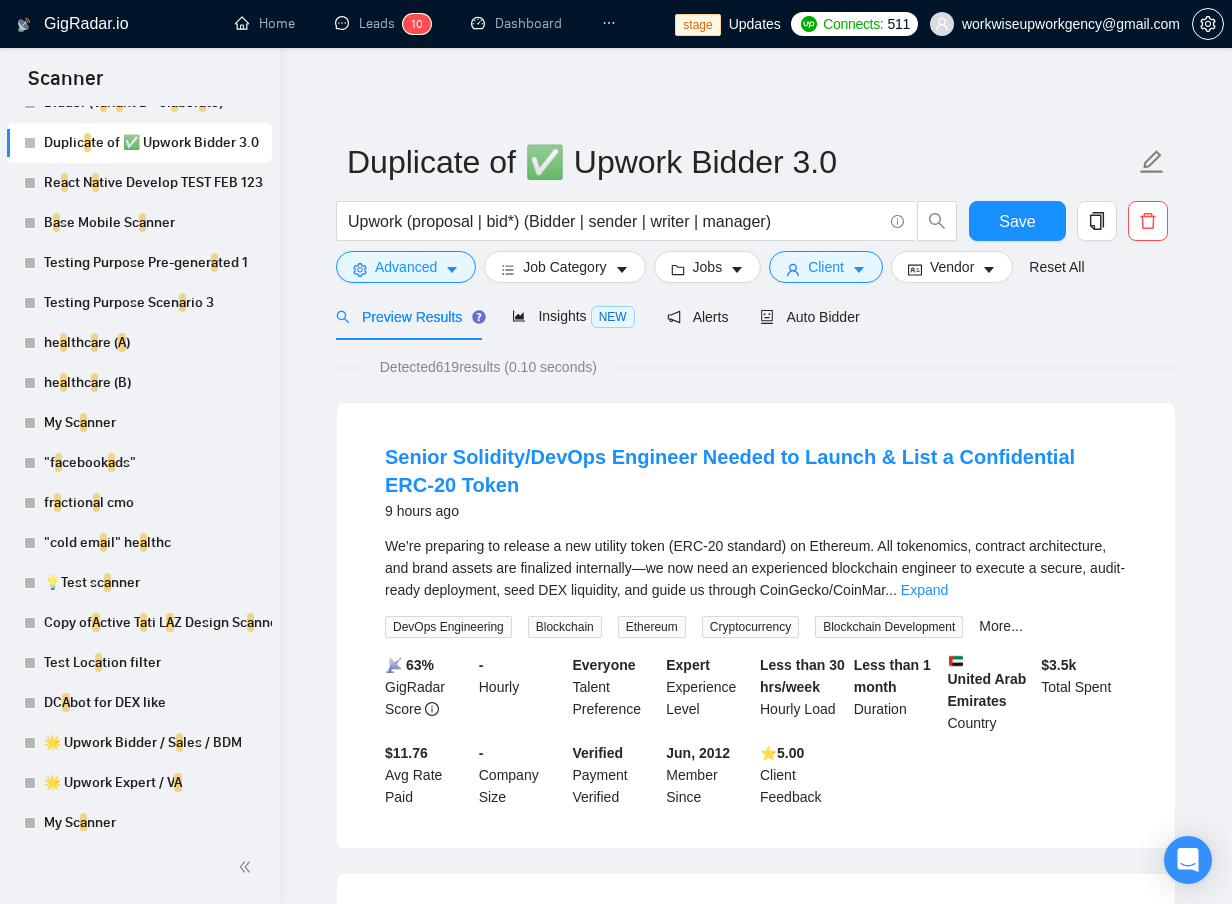 scroll, scrollTop: 0, scrollLeft: 0, axis: both 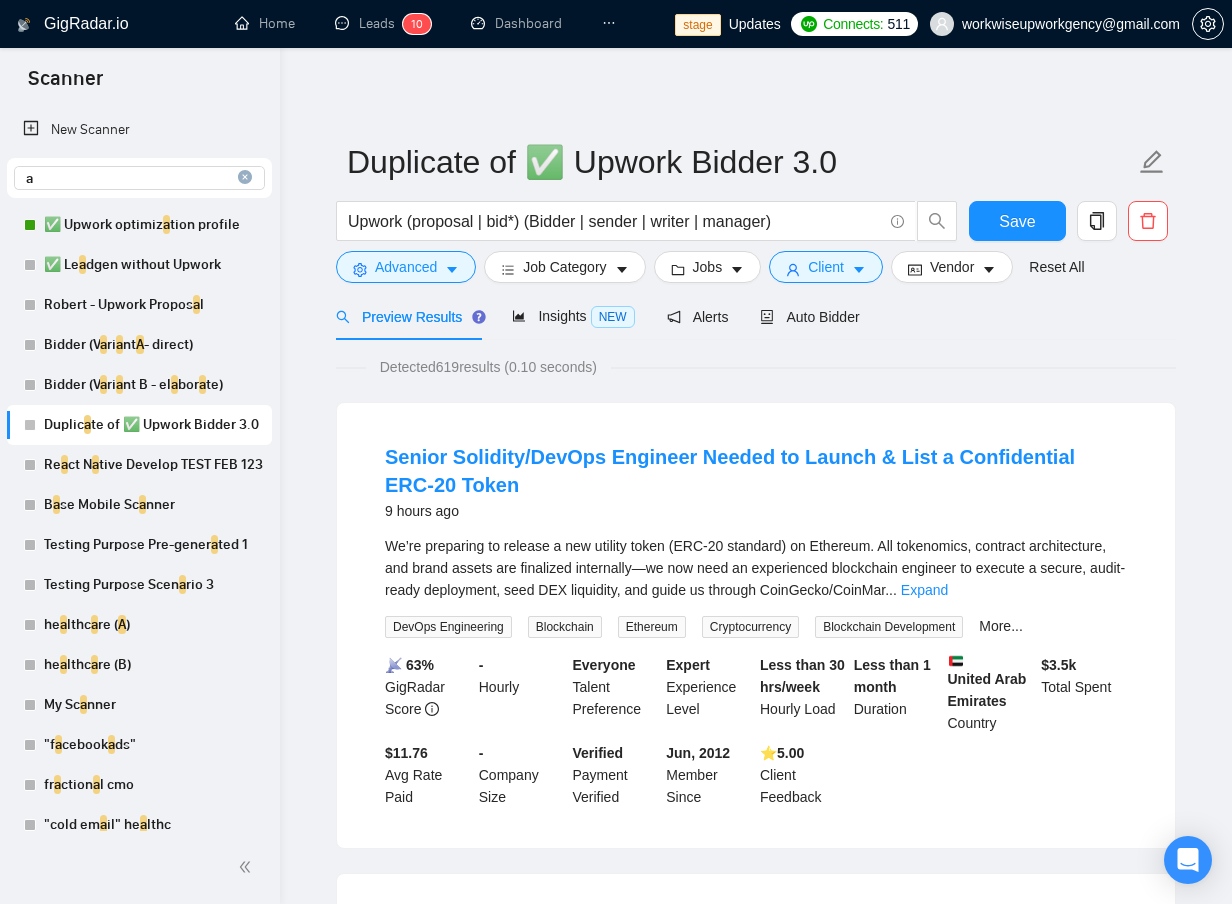 click on "a" at bounding box center [139, 178] 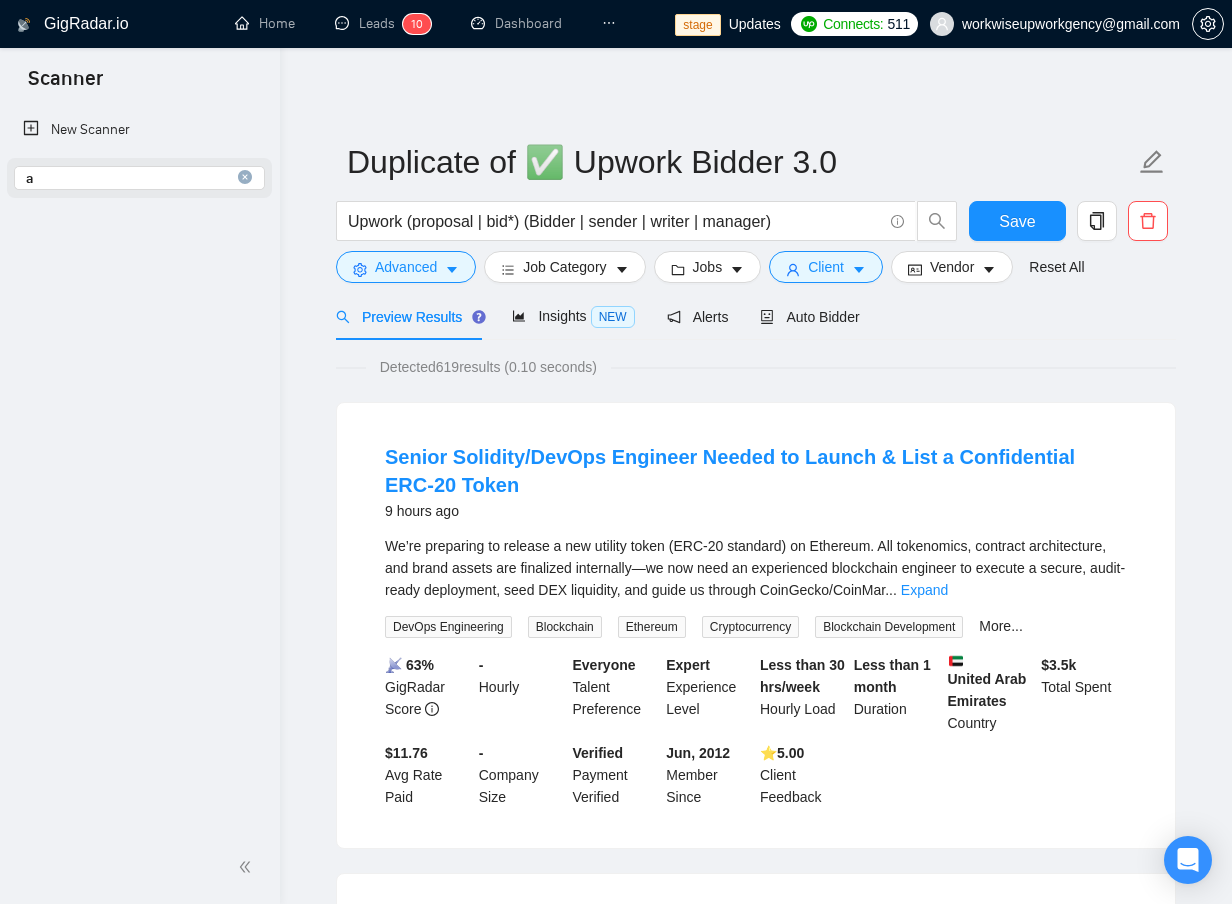 click on "a" at bounding box center (139, 178) 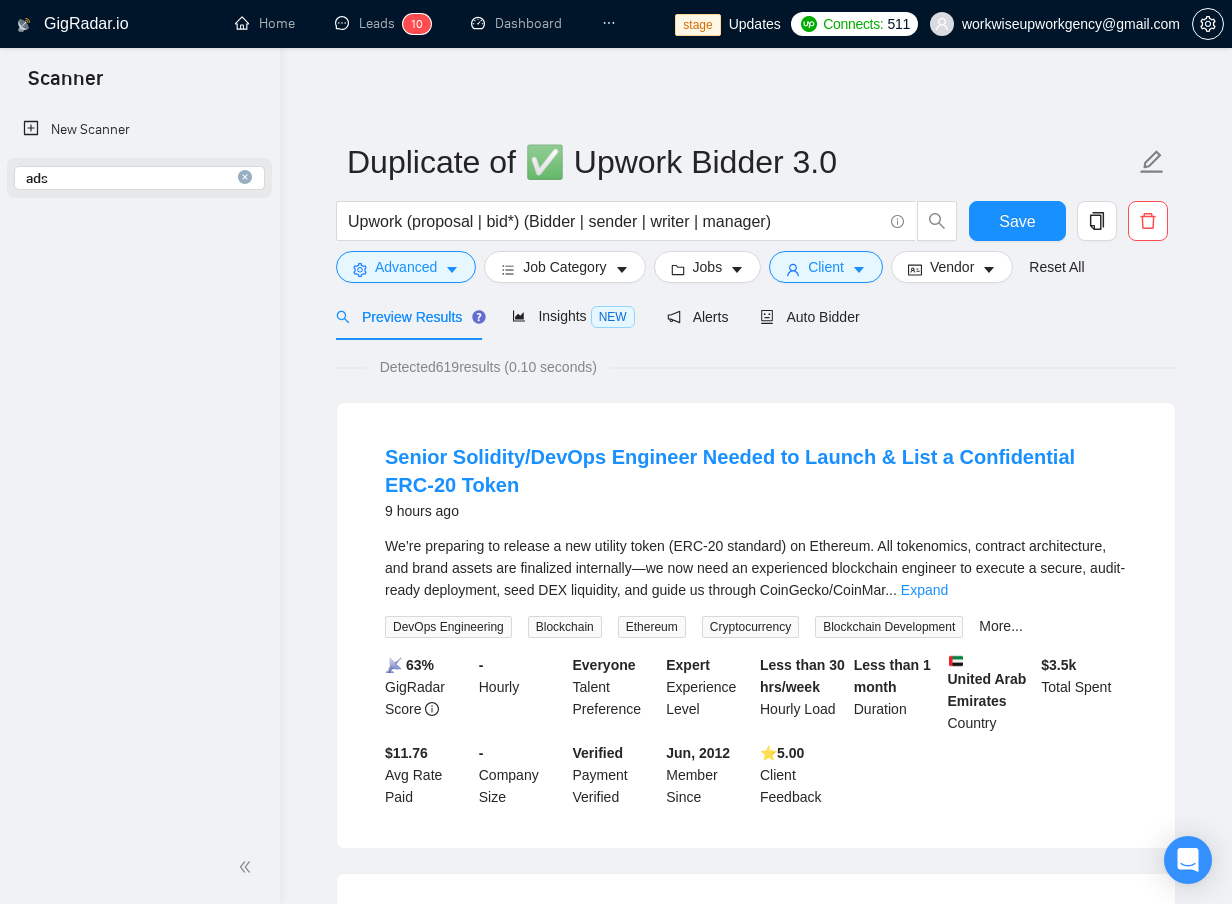 click on "ads" at bounding box center (139, 178) 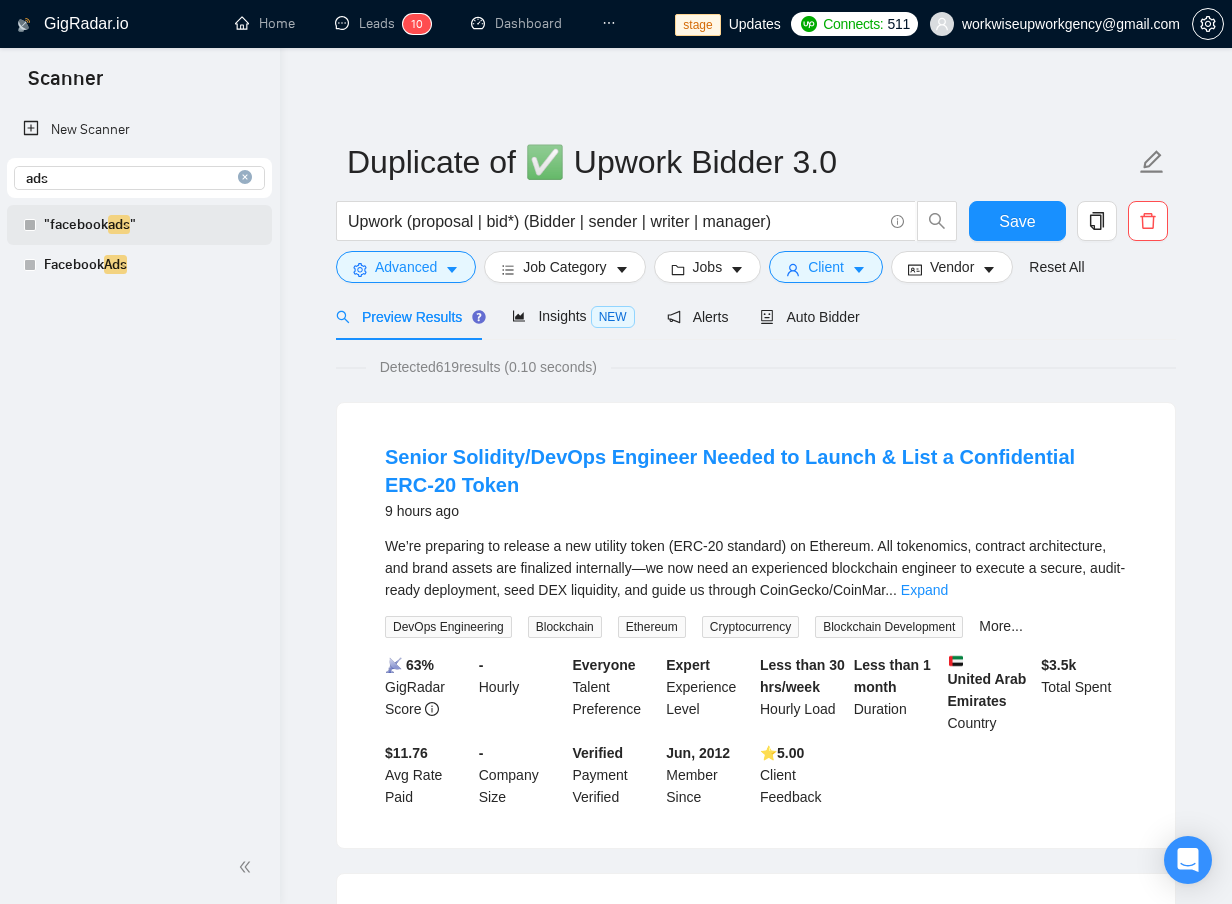 click on ""facebook  ads "" at bounding box center (153, 225) 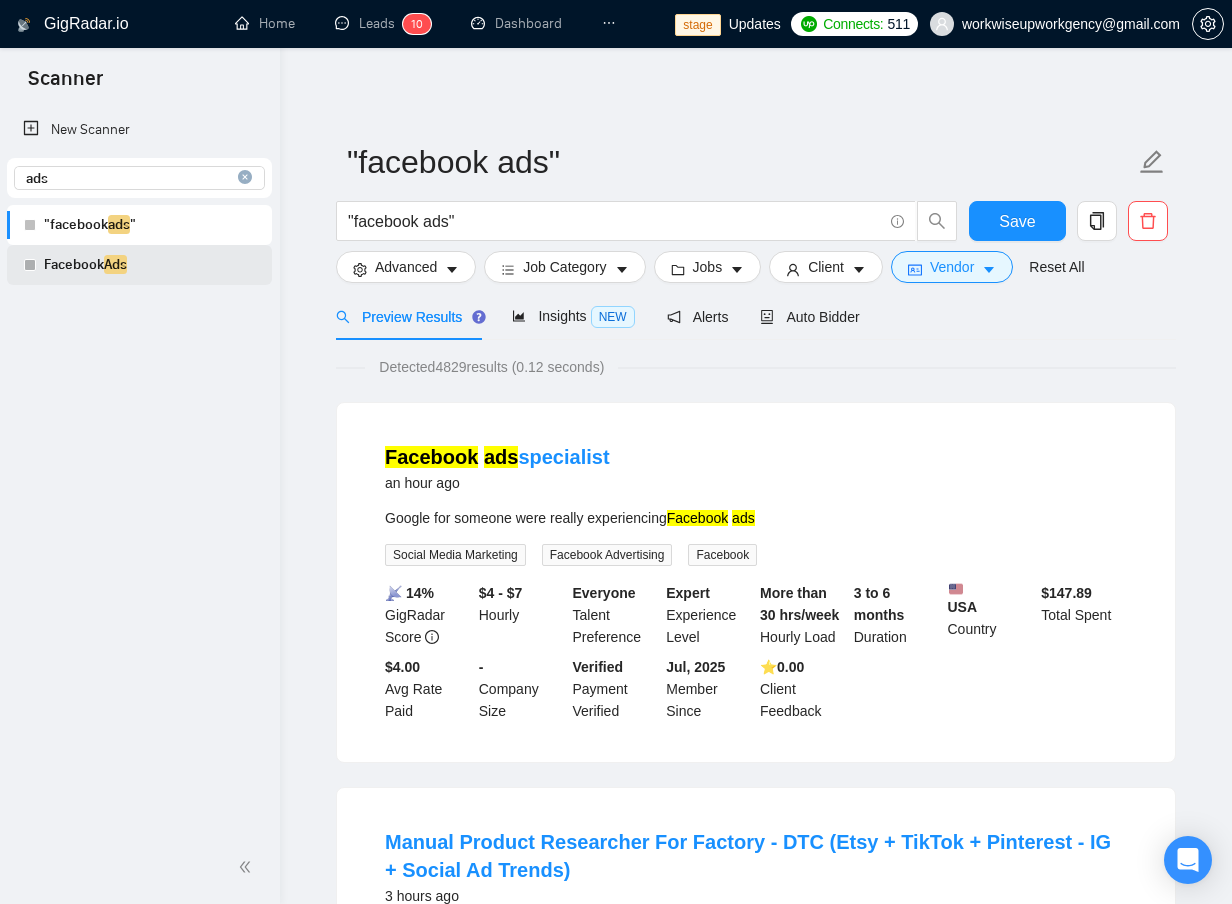 click on "Facebook  Ads" at bounding box center [153, 265] 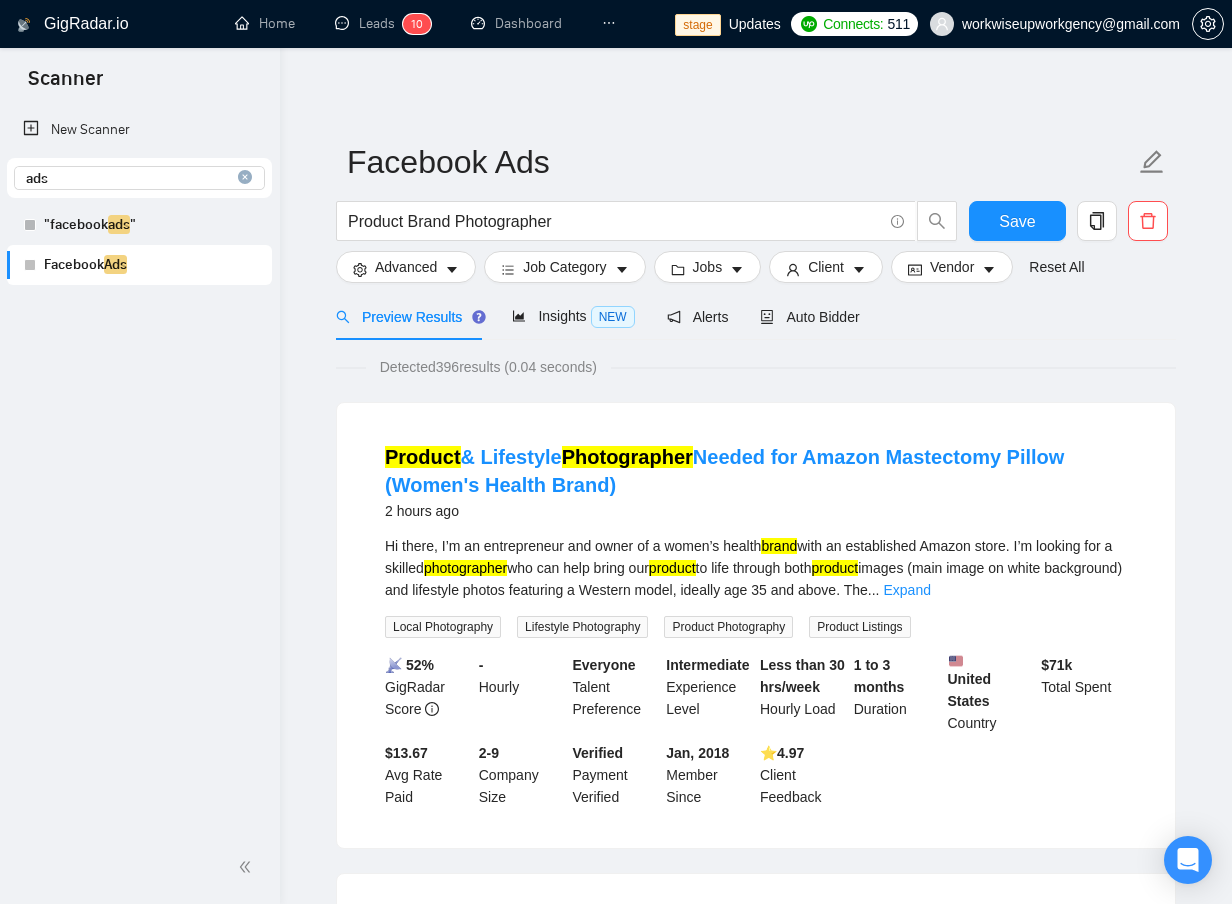 click 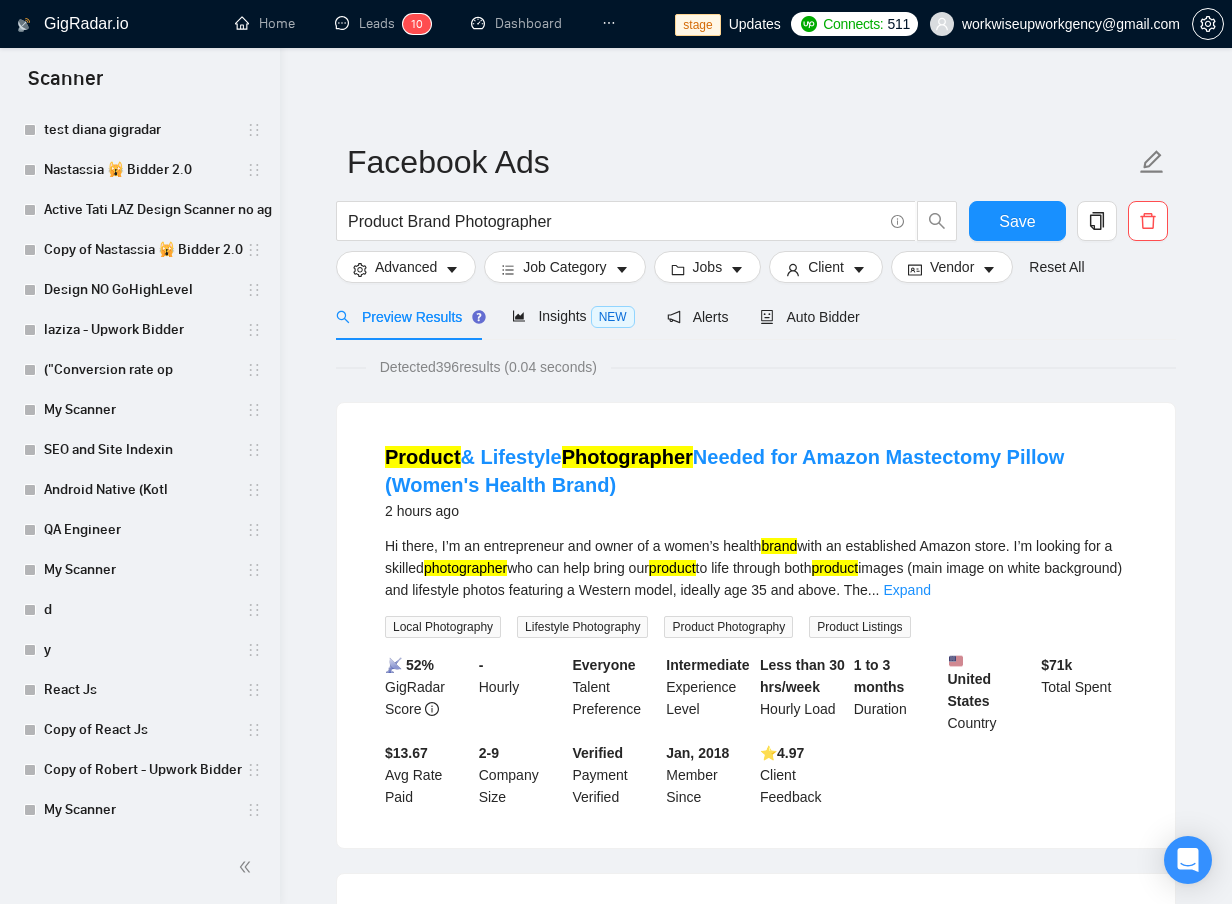 scroll, scrollTop: 1814, scrollLeft: 0, axis: vertical 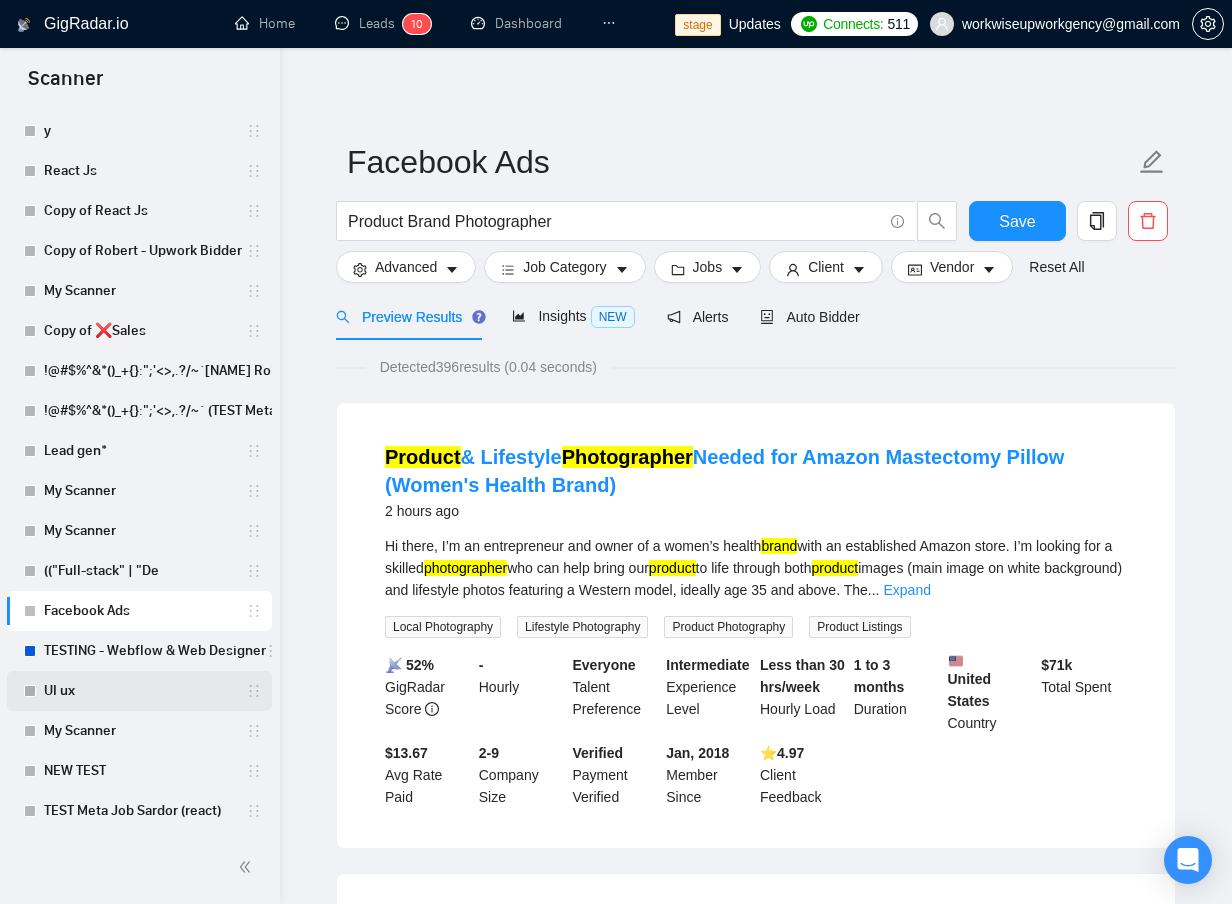 click on "UI ux" at bounding box center (145, 691) 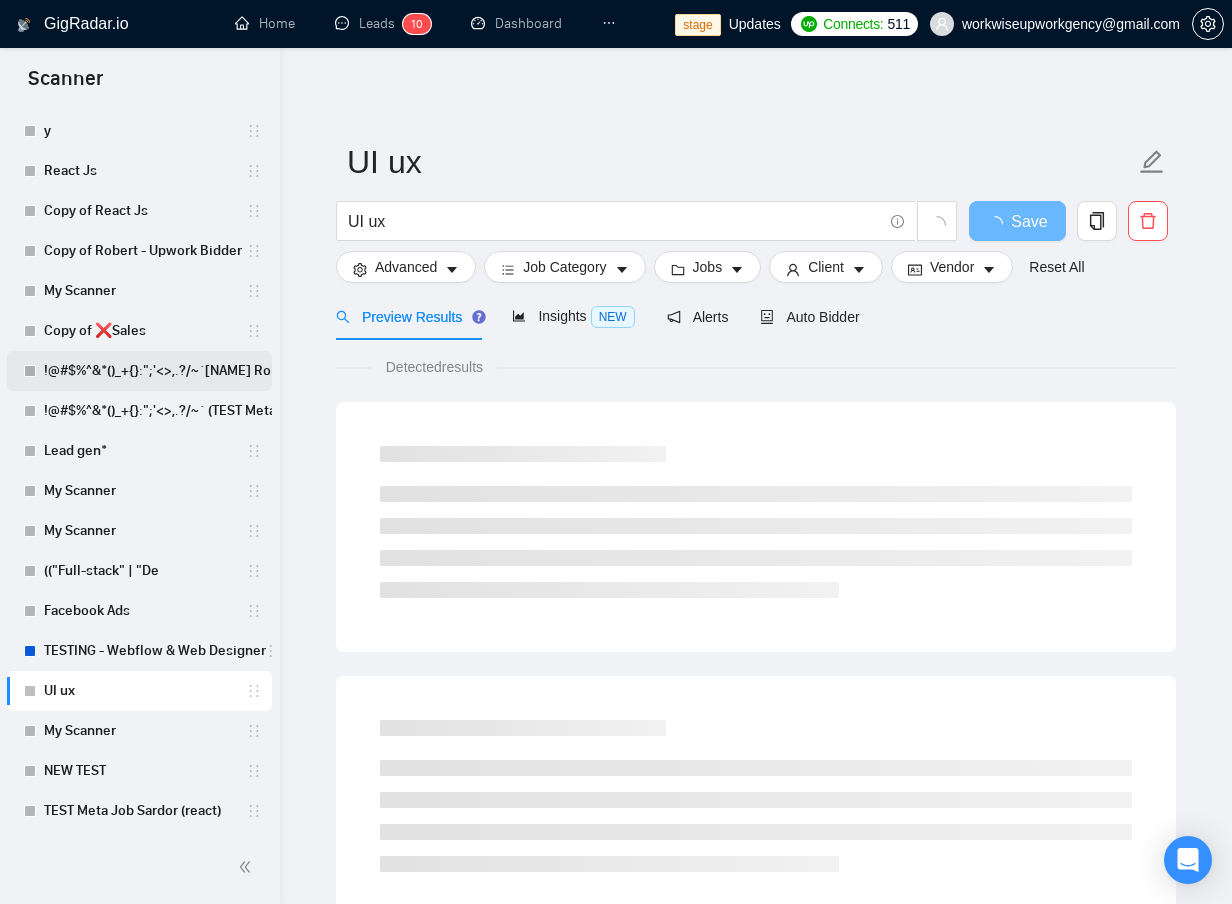 click on "!@#$%^&*()_+{}:";'<> ,.?/~`[LAST] [FIRST] - Upwork Bidder" at bounding box center (222, 371) 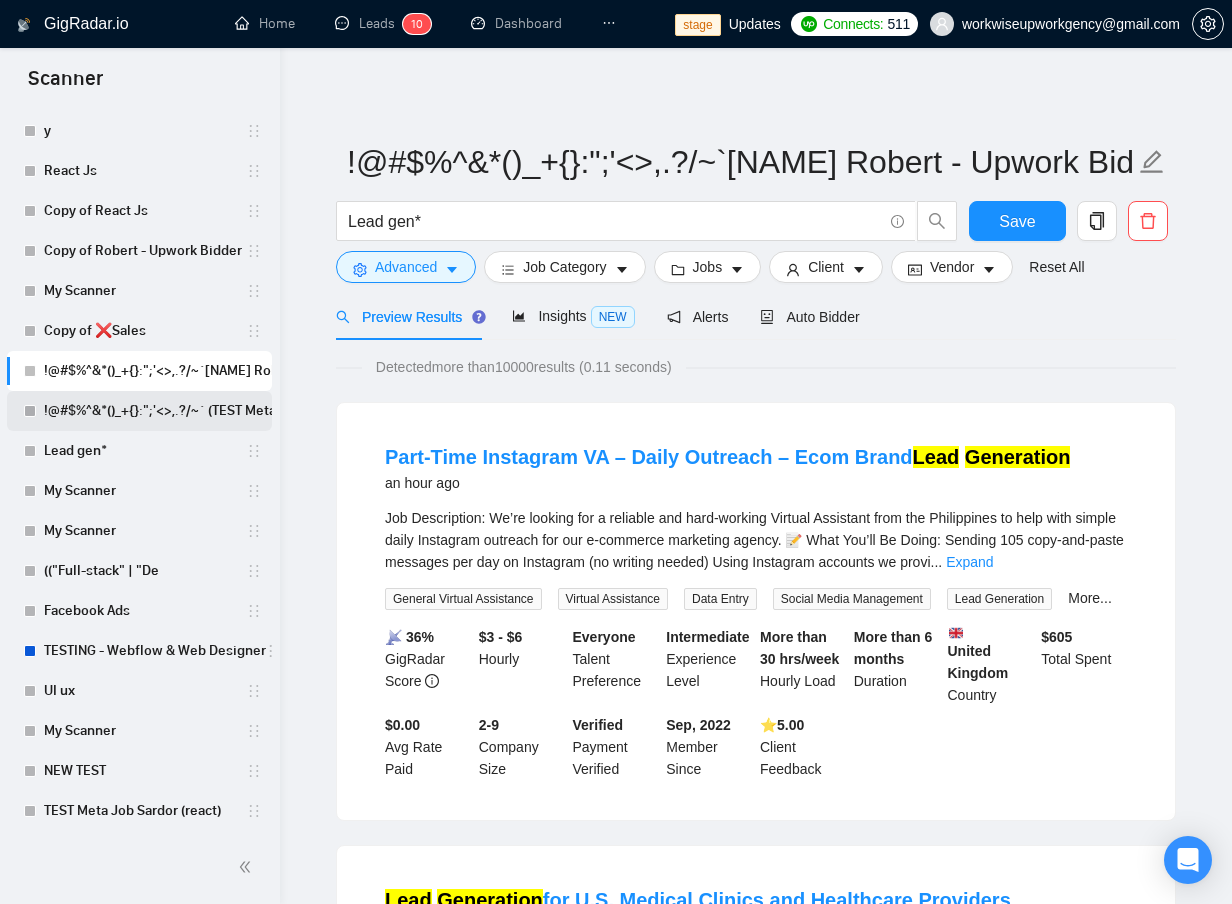 click on "!@#$%^&*()_+{}:";'<> ,.?/~` [LAST] [FIRST] - Lead" at bounding box center (243, 411) 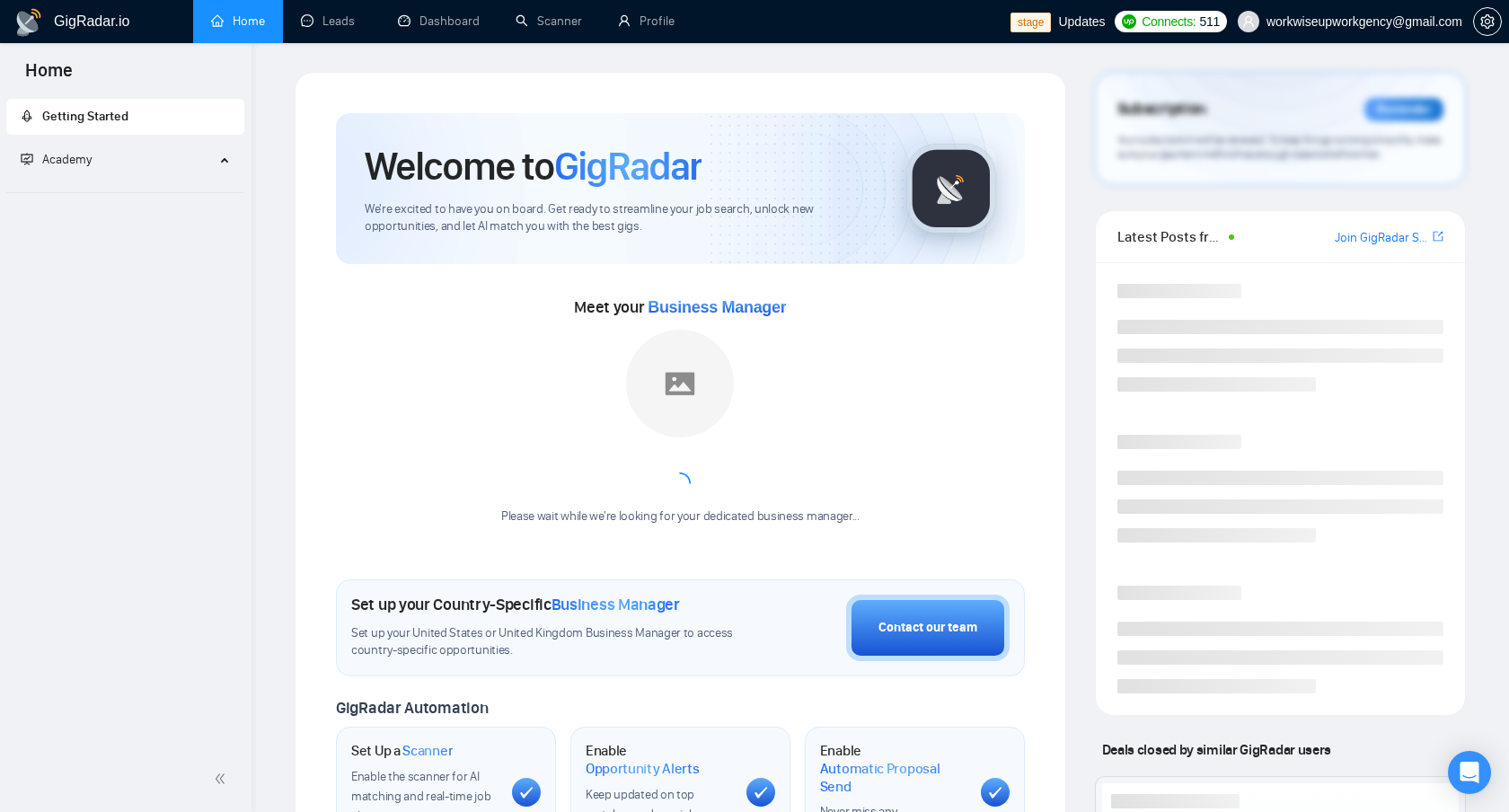 scroll, scrollTop: 0, scrollLeft: 0, axis: both 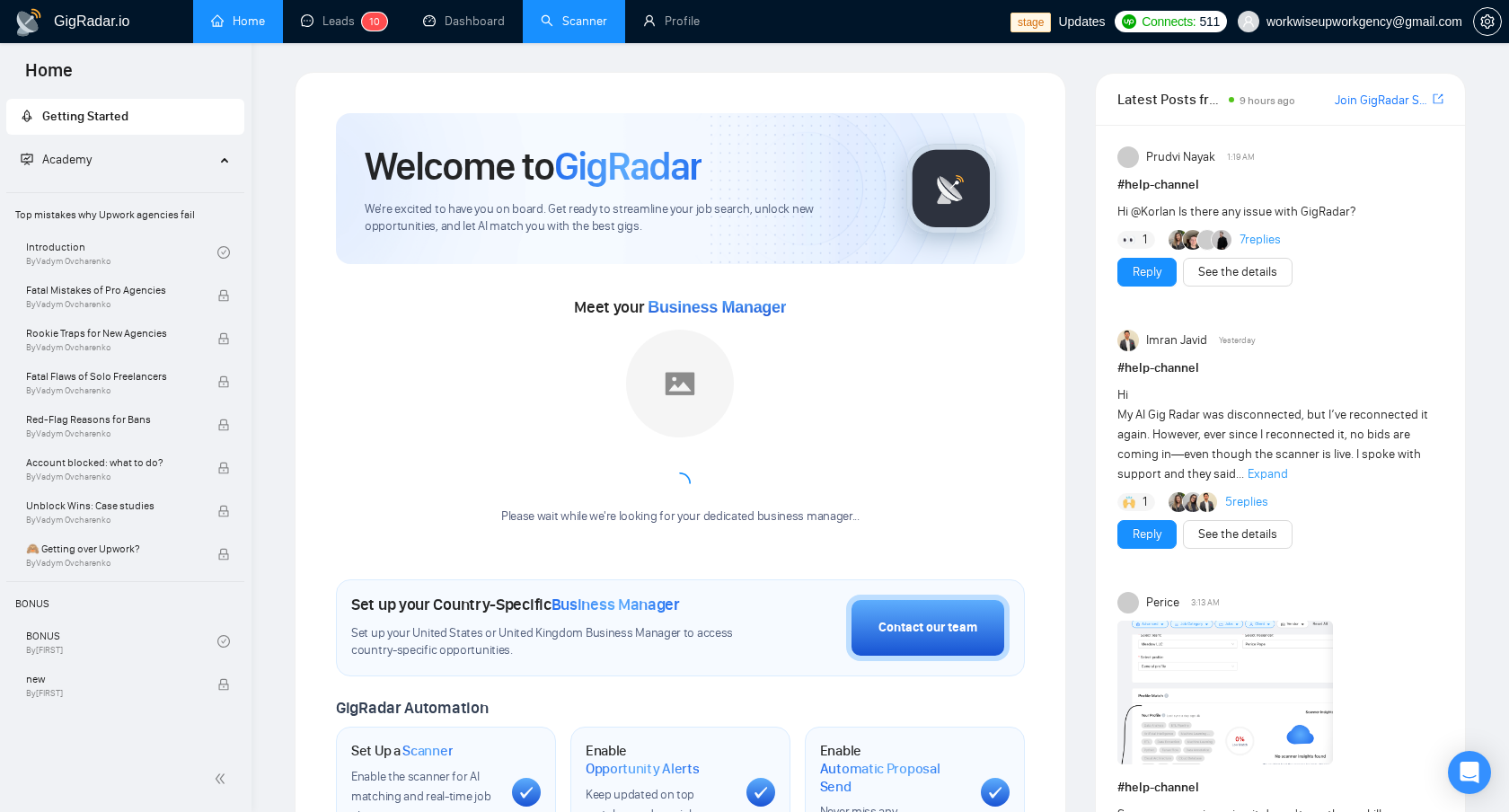 click on "Scanner" at bounding box center (574, 21) 